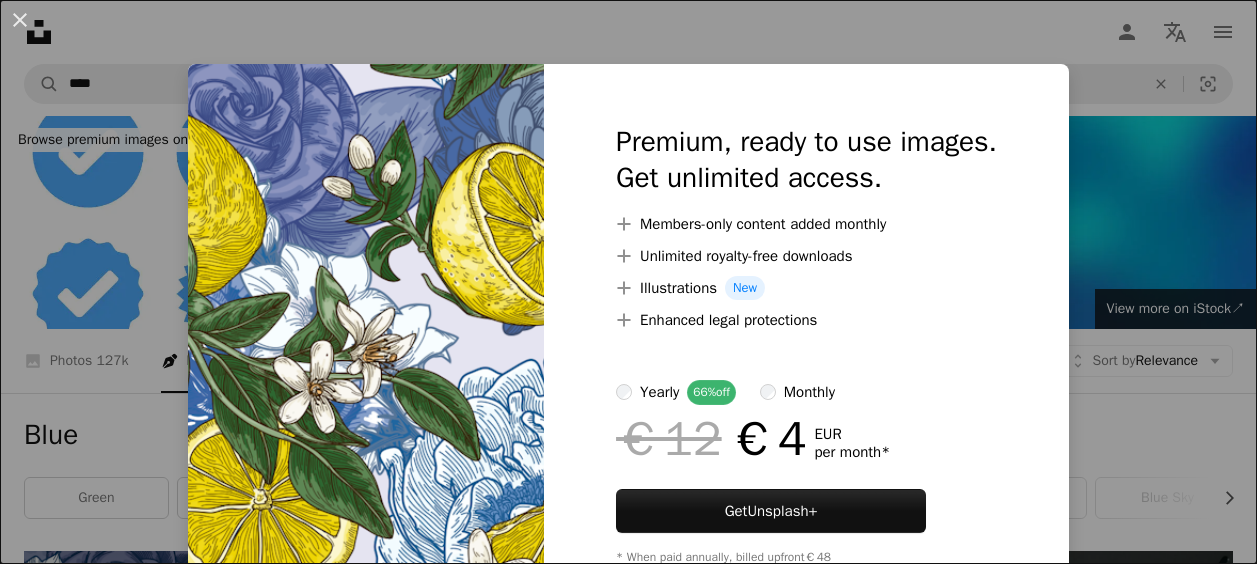 scroll, scrollTop: 2589, scrollLeft: 0, axis: vertical 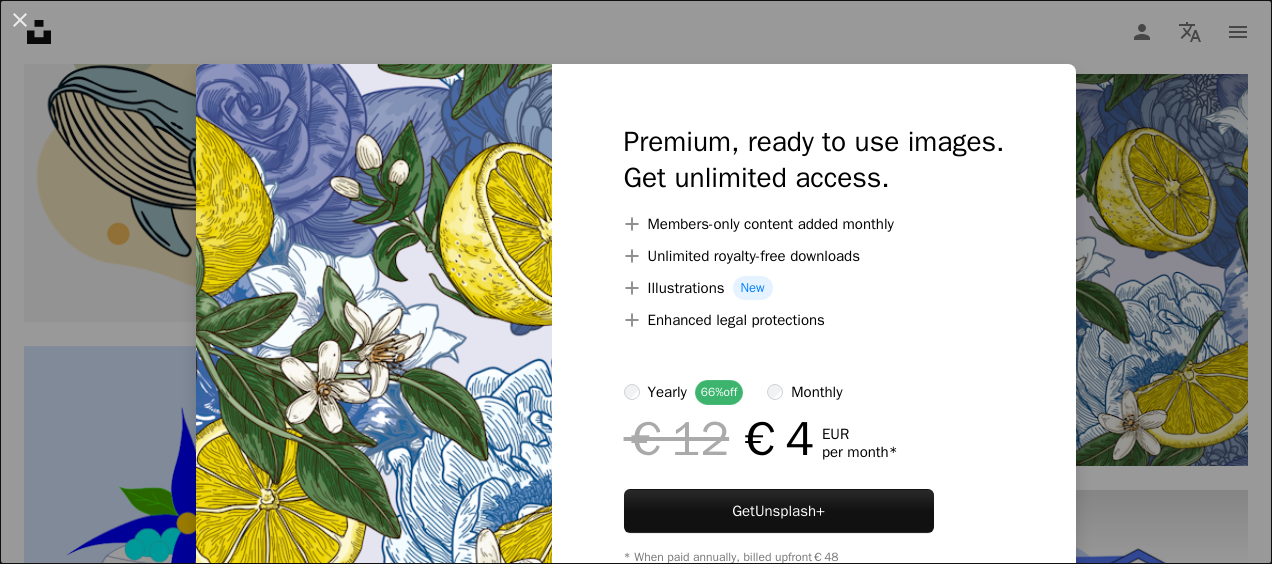 click on "An X shape Premium, ready to use images. Get unlimited access. A plus sign Members-only content added monthly A plus sign Unlimited royalty-free downloads A plus sign Illustrations  New A plus sign Enhanced legal protections yearly 66%  off monthly €12   €4 EUR per month * Get  Unsplash+ * When paid annually, billed upfront  €48 Taxes where applicable. Renews automatically. Cancel anytime." at bounding box center [636, 282] 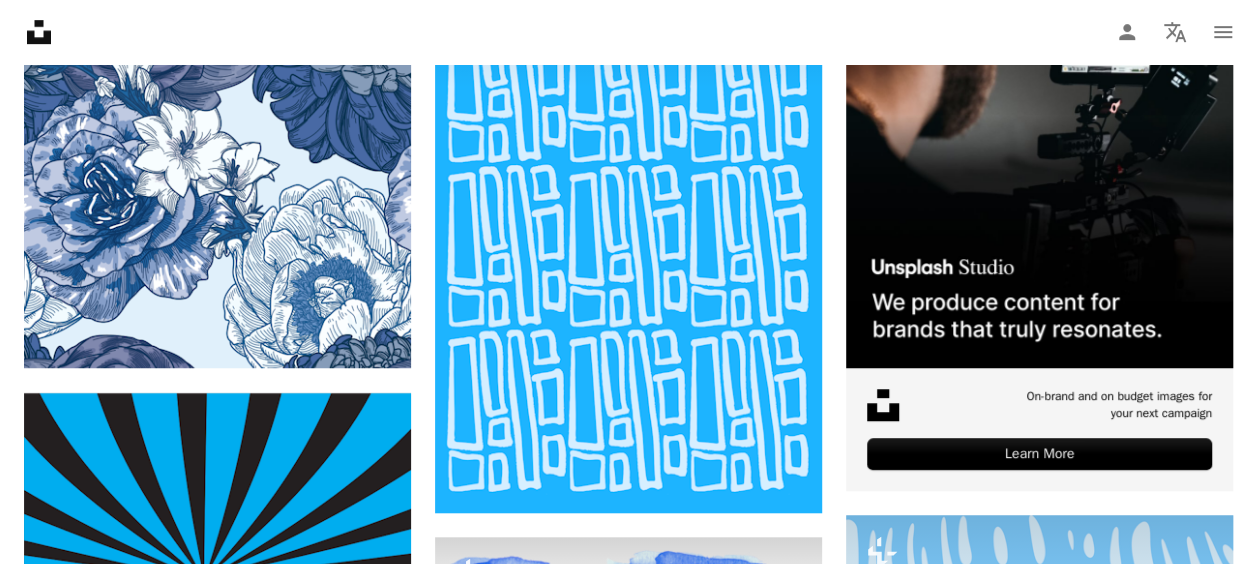 scroll, scrollTop: 0, scrollLeft: 0, axis: both 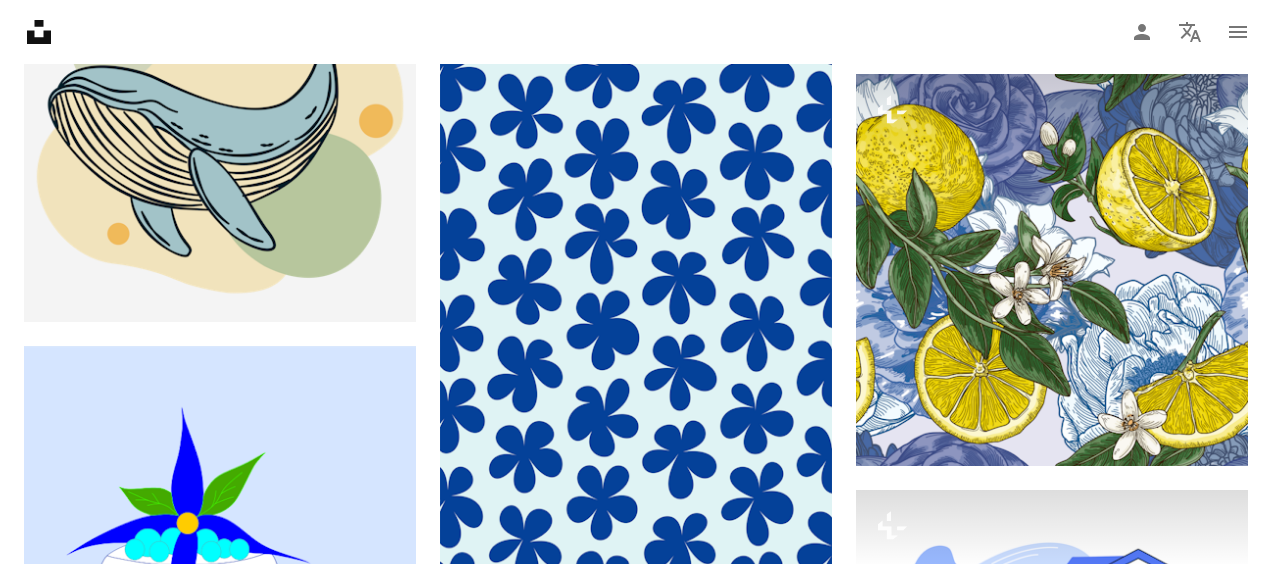 click on "An X shape Premium, ready to use images. Get unlimited access. A plus sign Members-only content added monthly A plus sign Unlimited royalty-free downloads A plus sign Illustrations  New A plus sign Enhanced legal protections yearly 66%  off monthly €12   €4 EUR per month * Get  Unsplash+ * When paid annually, billed upfront  €48 Taxes where applicable. Renews automatically. Cancel anytime." at bounding box center [636, 2476] 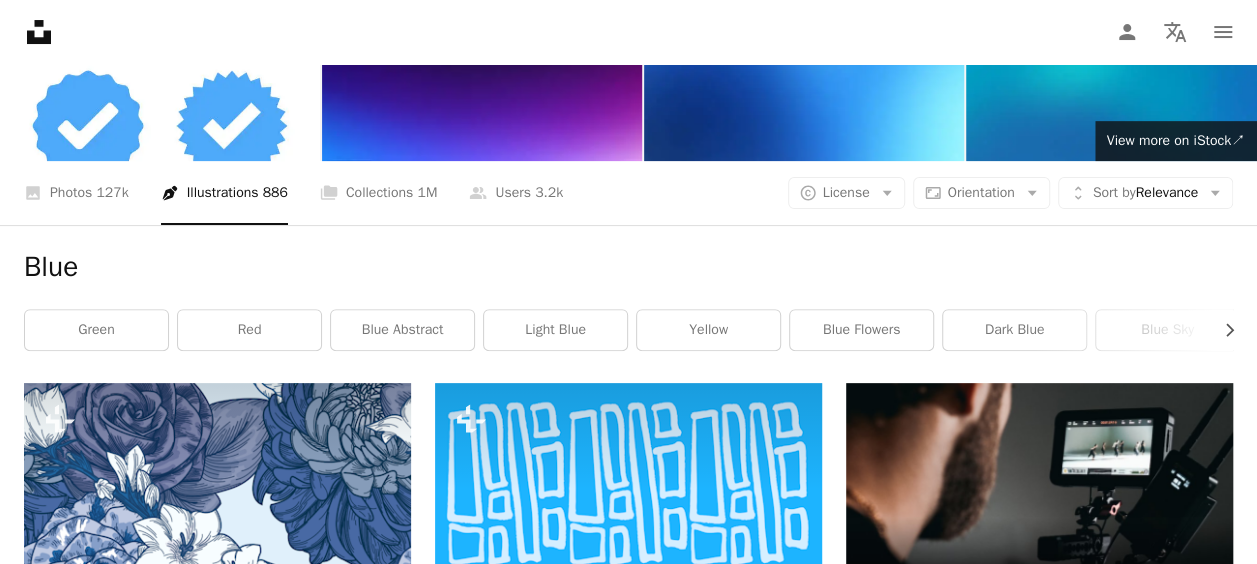 scroll, scrollTop: 0, scrollLeft: 0, axis: both 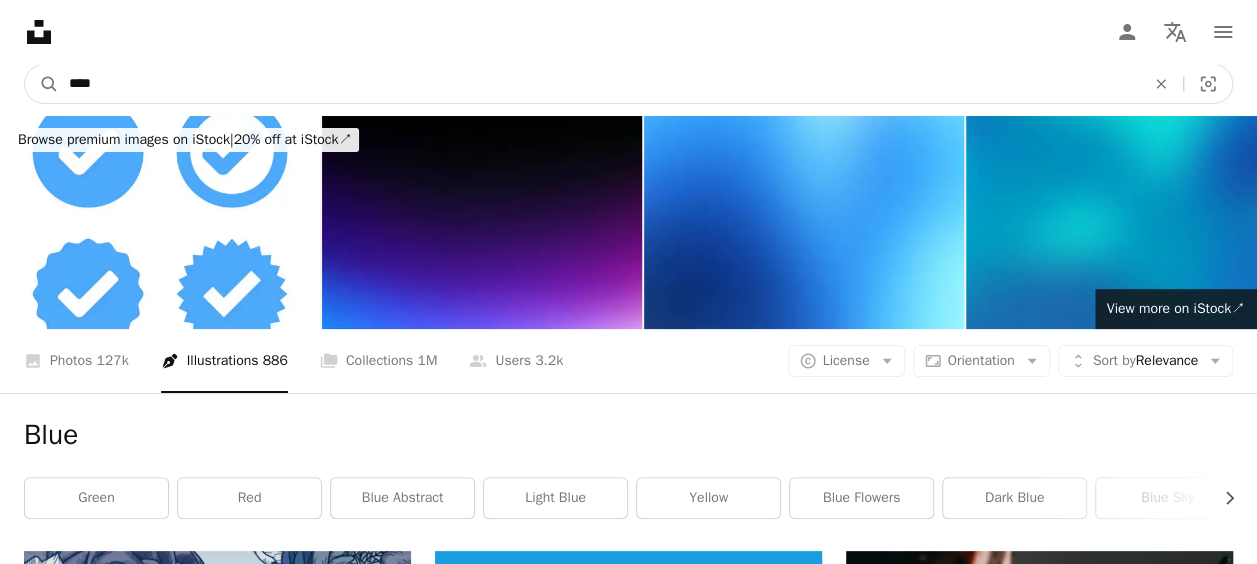 click on "****" at bounding box center (599, 84) 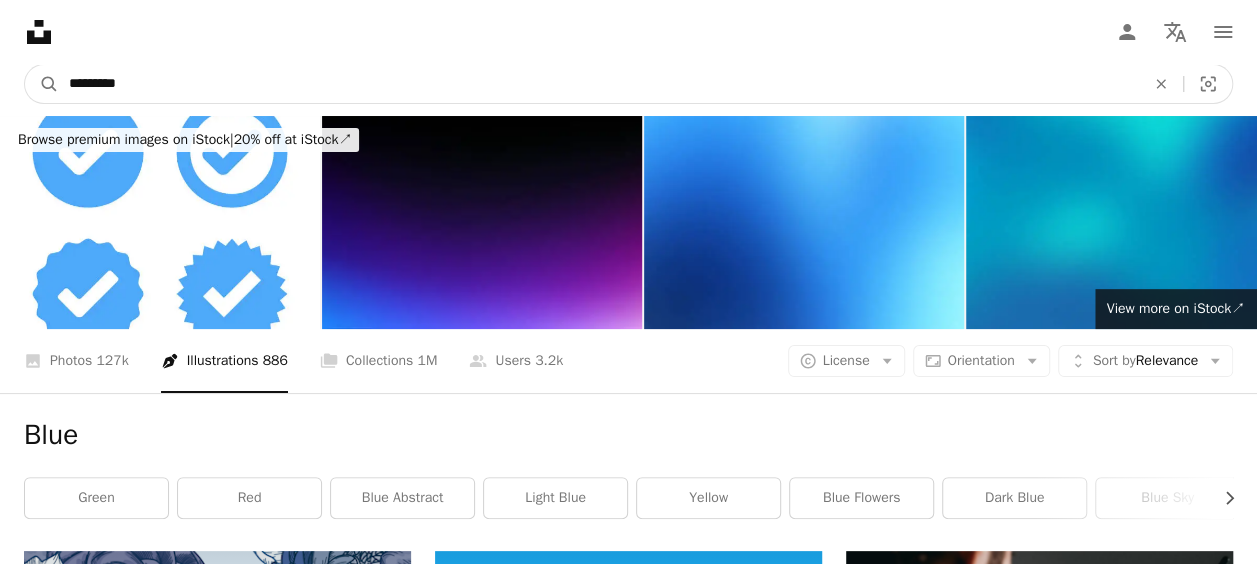 type on "*********" 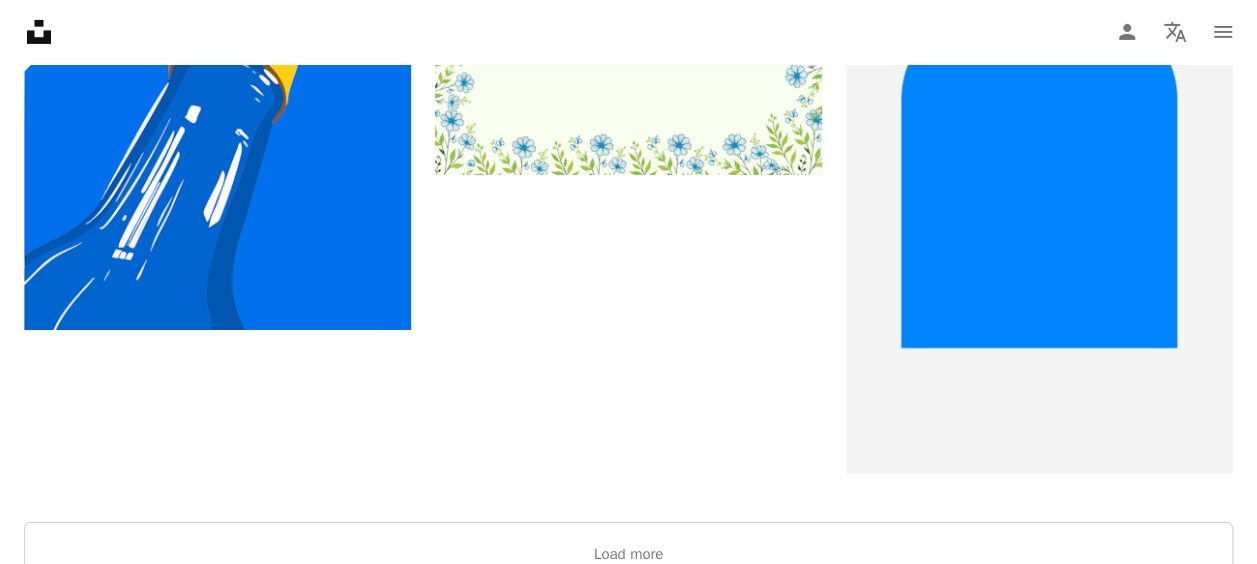 scroll, scrollTop: 3317, scrollLeft: 0, axis: vertical 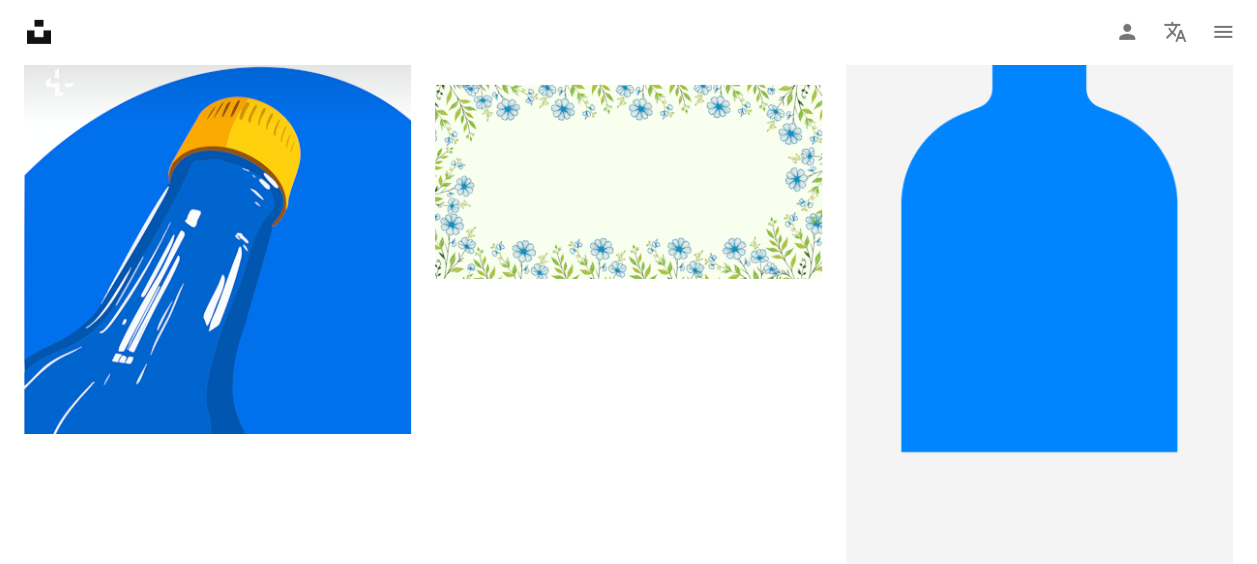 click on "[FIRST] [LAST] For Unsplash+ A heart A plus sign For Unsplash+ A lock Download Plus sign for Unsplash+ A heart A plus sign ål nik For Unsplash+ A lock Download Plus sign for Unsplash+ A heart A plus sign Emilie Bardet For Unsplash+ A lock Download Plus sign for Unsplash+ A heart A plus sign Bilicube Studio For Unsplash+ A lock Download Plus sign for Unsplash+ A heart A plus sign Eva Corbisier For Unsplash+ A lock Download Plus sign for Unsplash+ A heart A plus sign Emilia Croce For Unsplash+ A lock Download A heart A plus sign Mamaz Alaei Available for hire A checkmark inside of a circle Arrow pointing down Plus sign for Unsplash+ A heart A plus sign ål nik For Unsplash+ A lock Download Plus sign for Unsplash+ A heart A plus sign Cecilia Miraldi For Unsplash+ A lock Download Plus sign for Unsplash+ A heart A plus sign" at bounding box center [628, -1094] 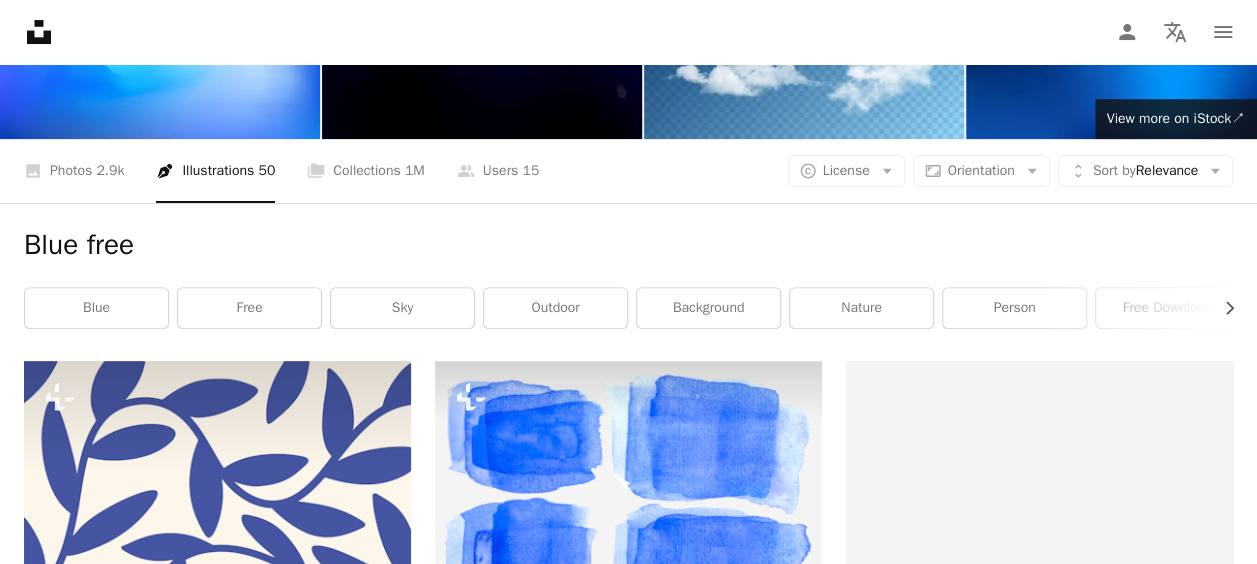 scroll, scrollTop: 0, scrollLeft: 0, axis: both 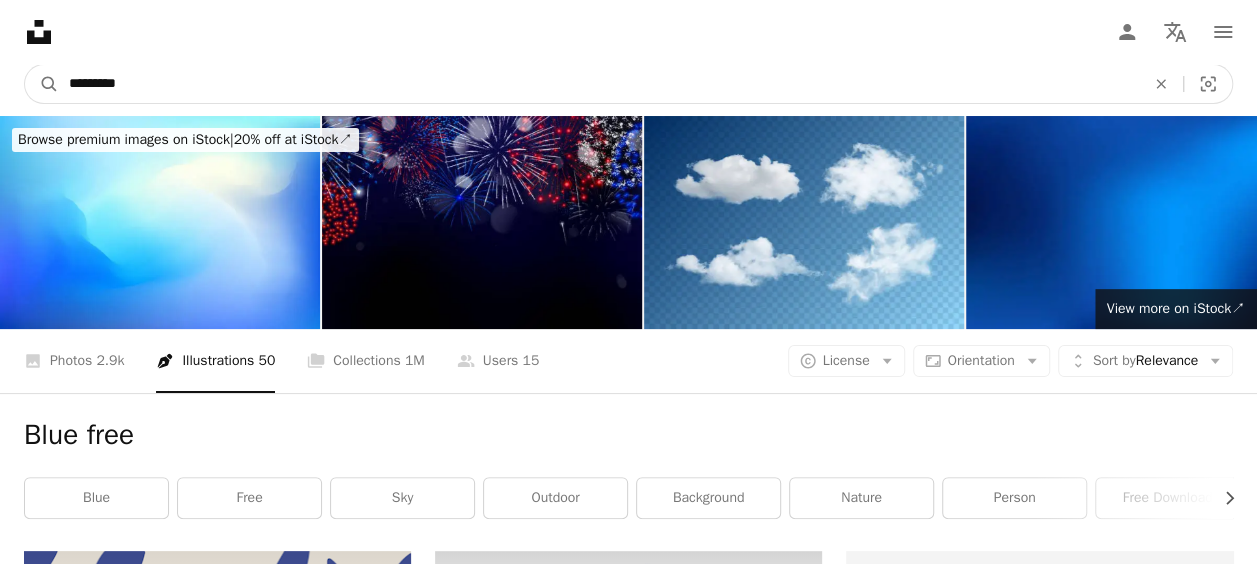 click on "*********" at bounding box center [599, 84] 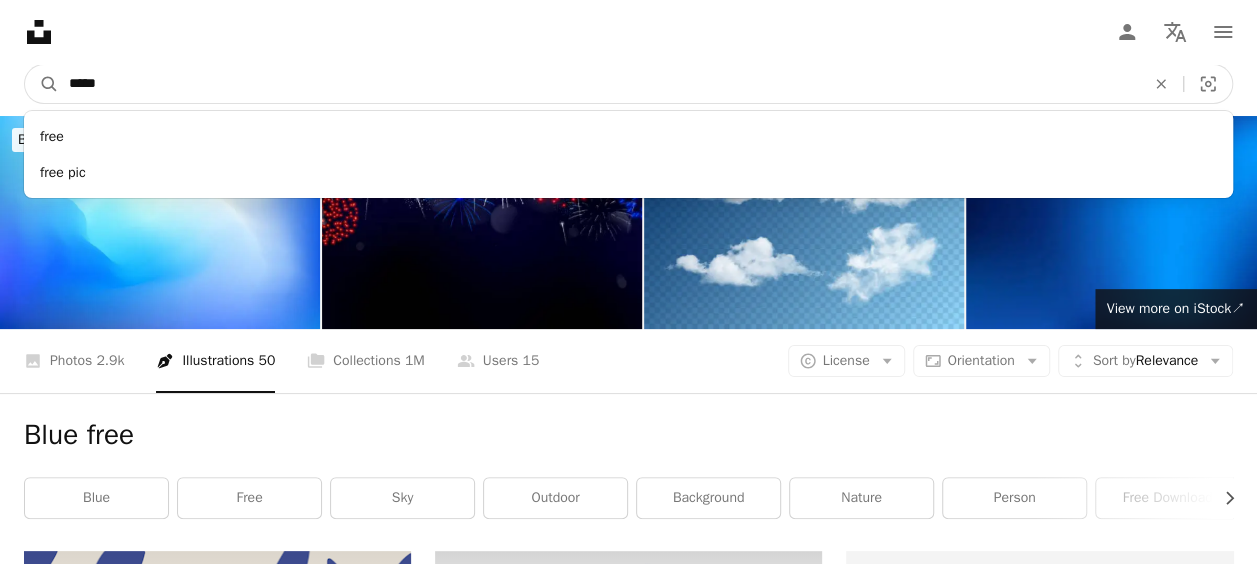 type on "****" 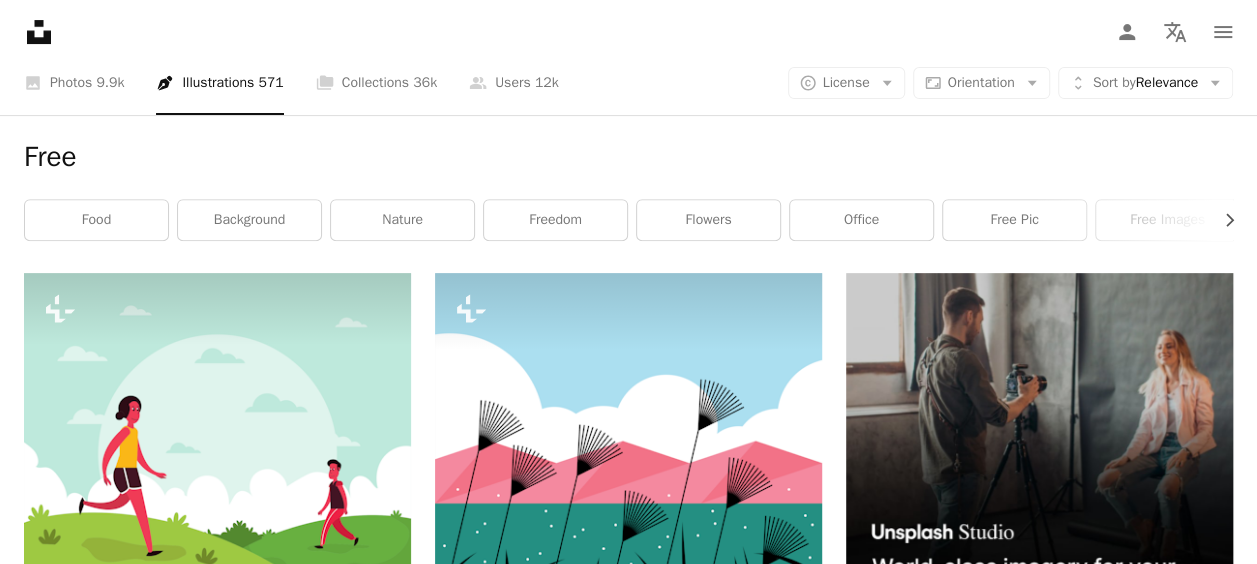 scroll, scrollTop: 0, scrollLeft: 0, axis: both 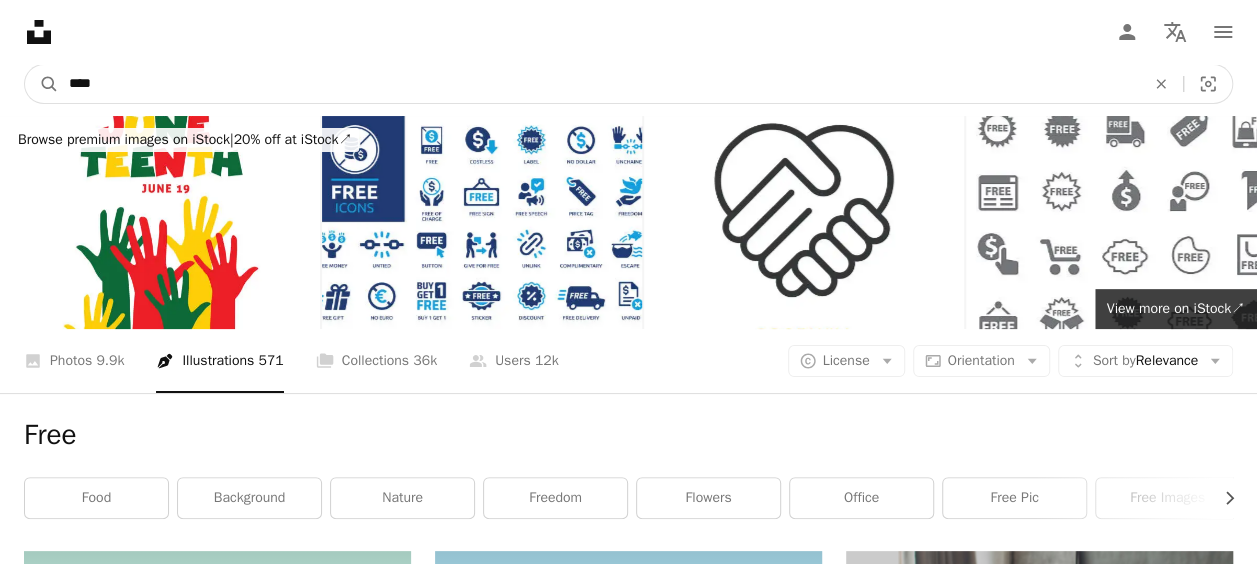 click on "****" at bounding box center [599, 84] 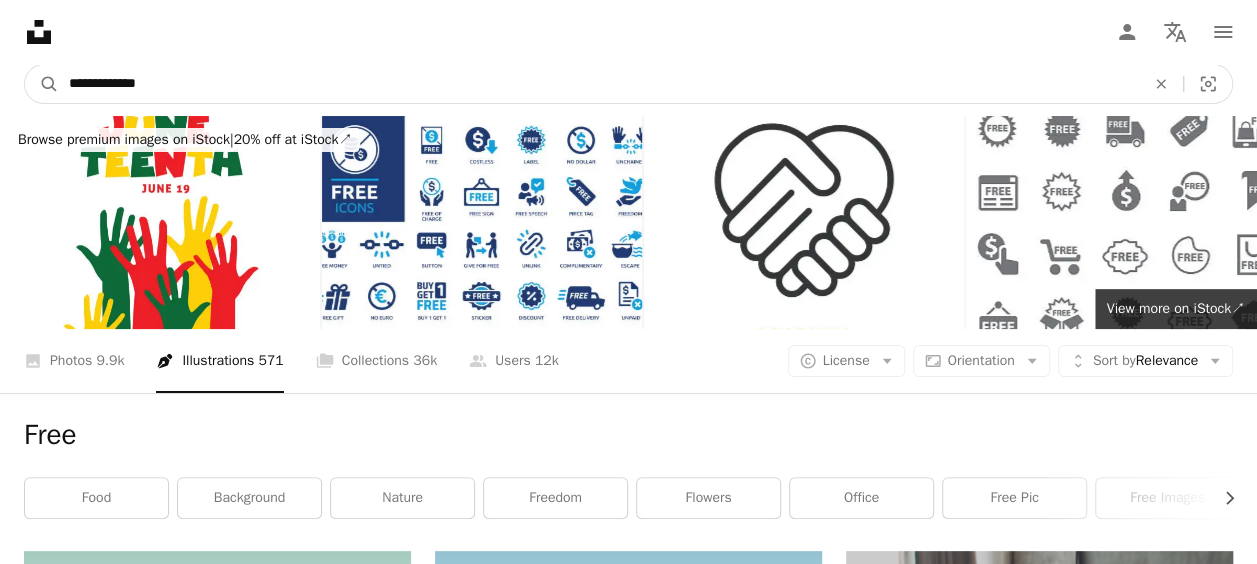 type on "**********" 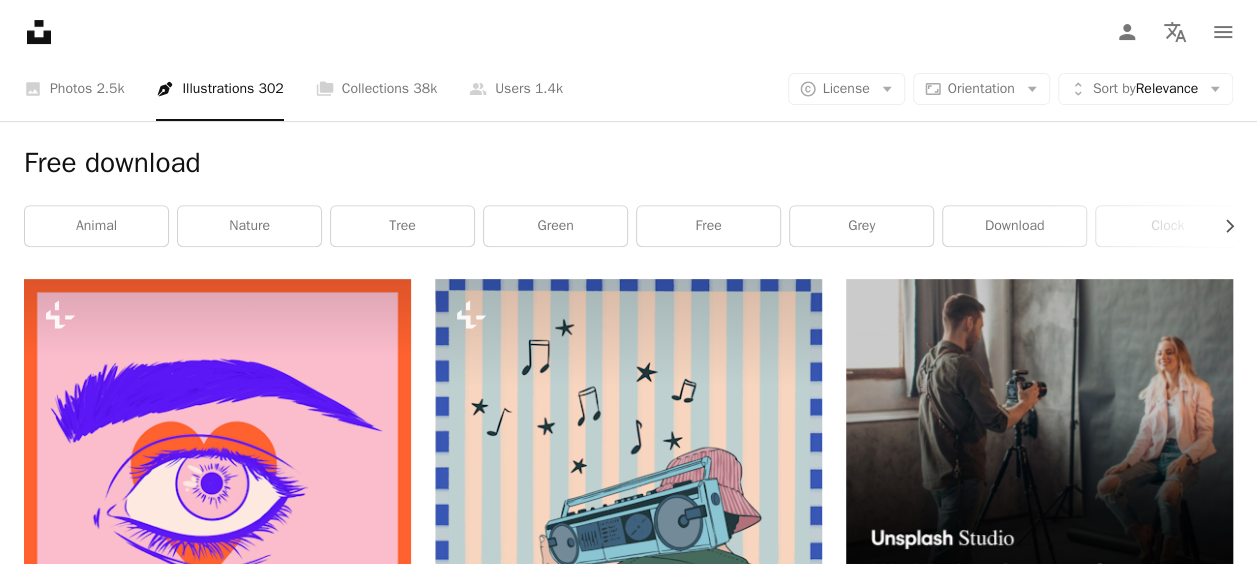 scroll, scrollTop: 0, scrollLeft: 0, axis: both 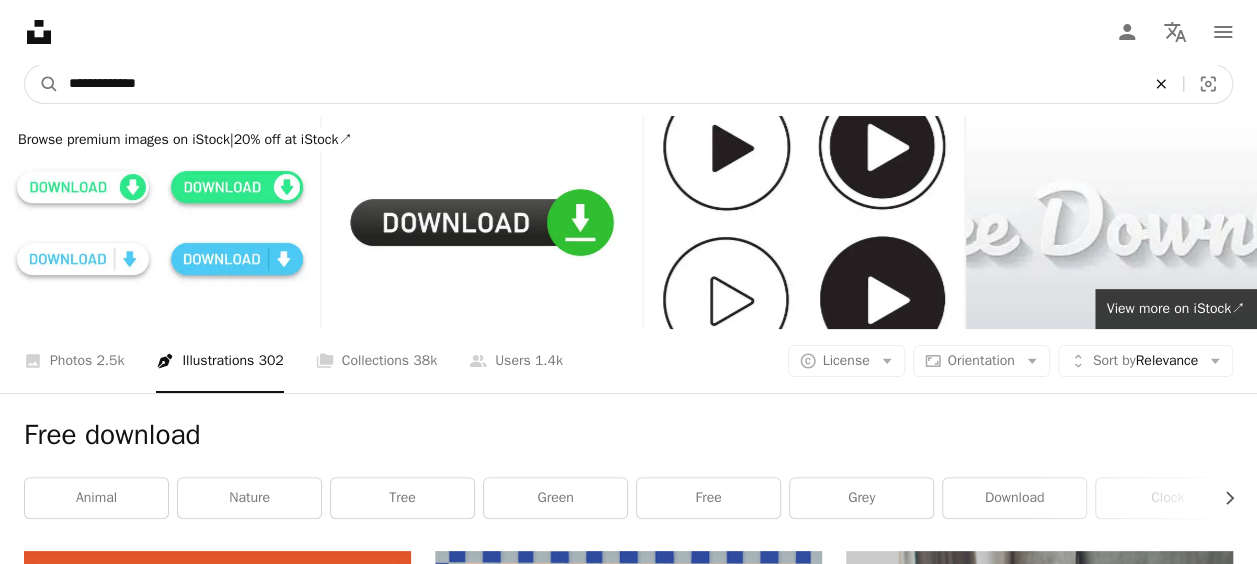 click on "An X shape" 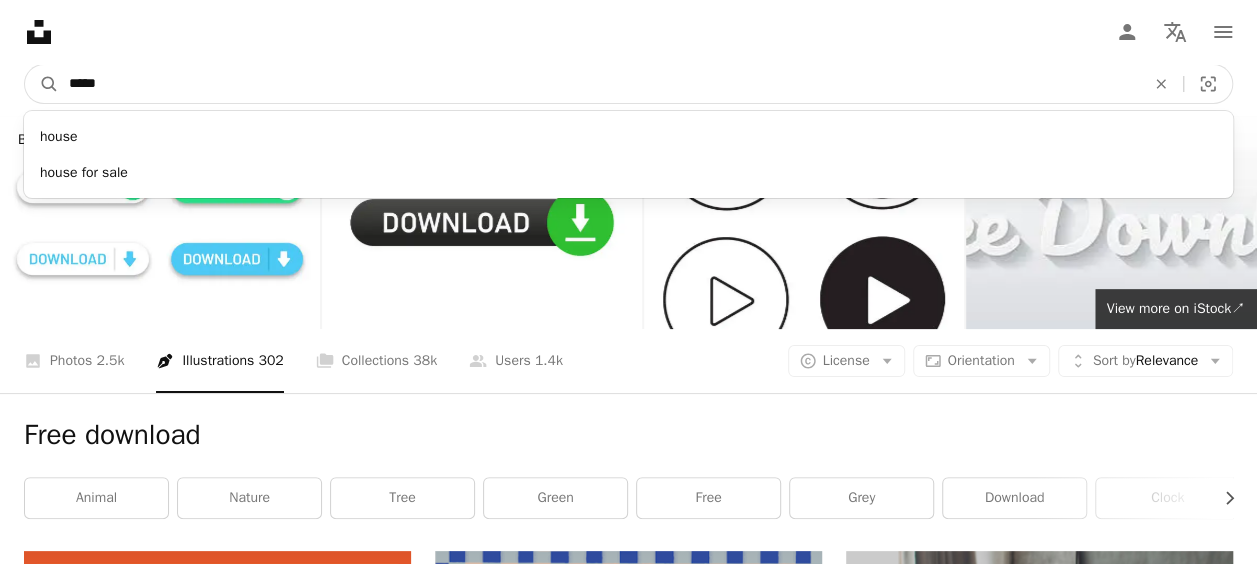 type on "*****" 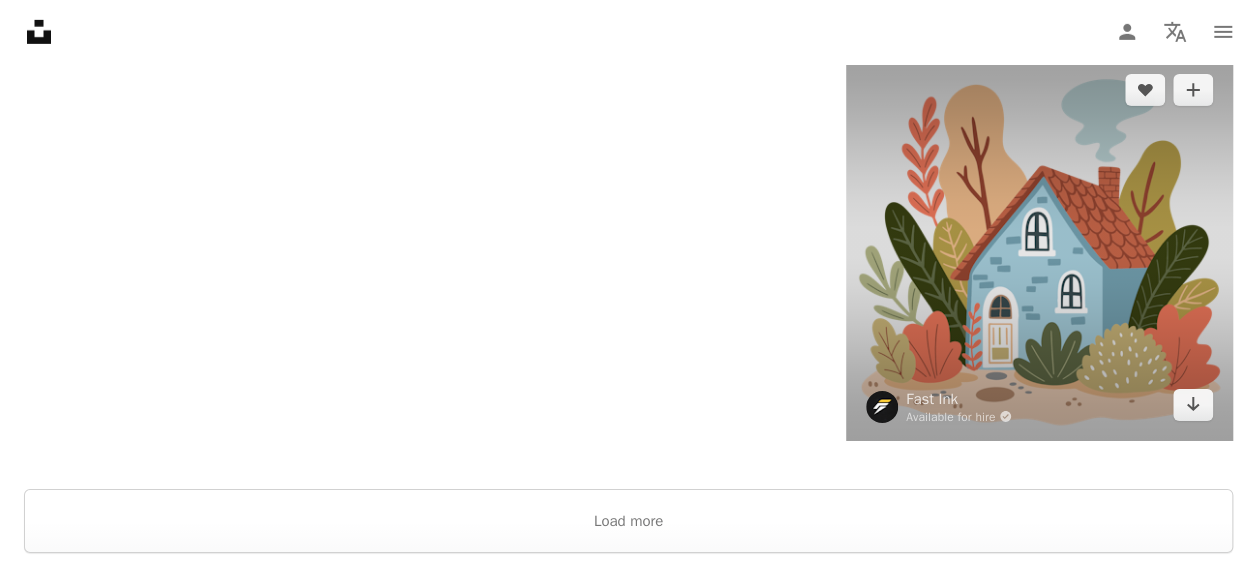 scroll, scrollTop: 3255, scrollLeft: 0, axis: vertical 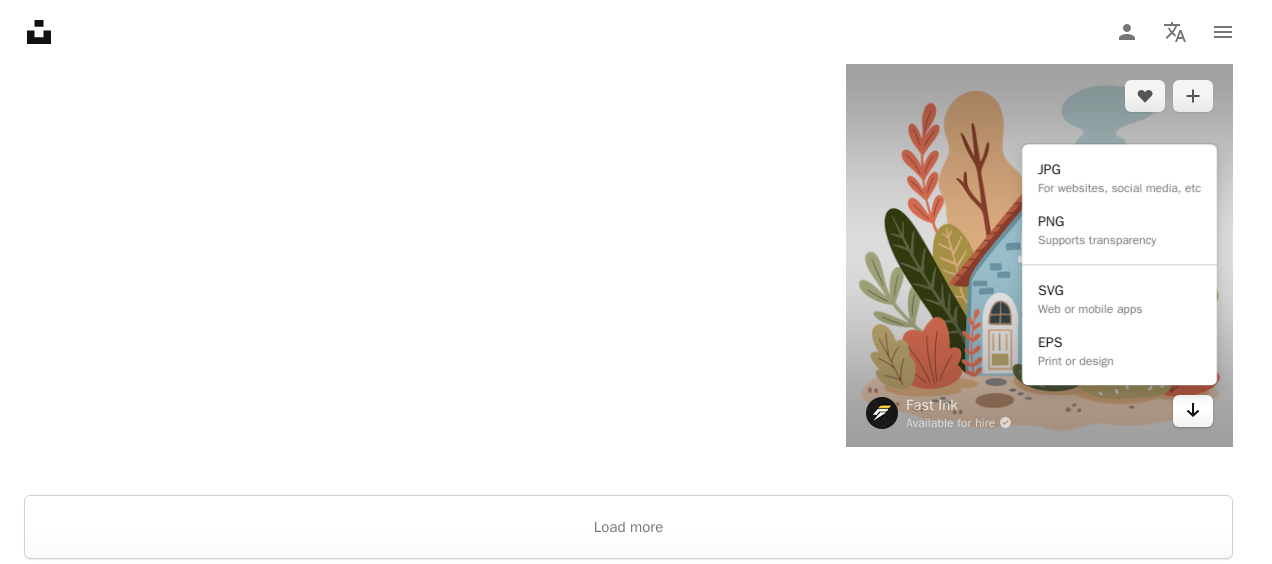 click on "Arrow pointing down" at bounding box center [1193, 411] 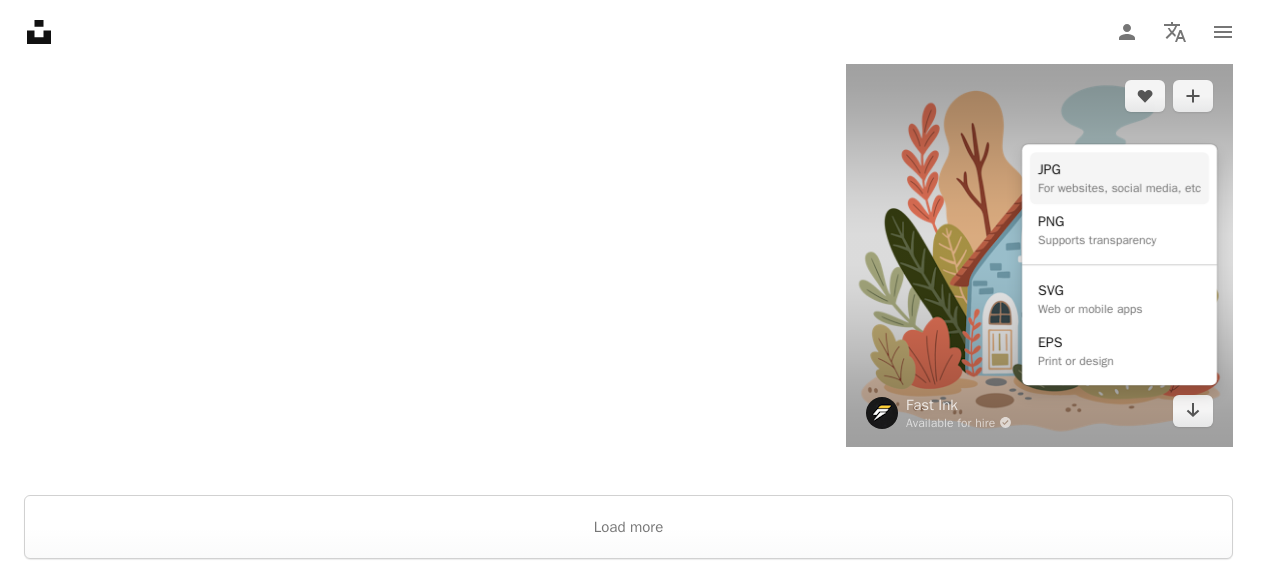 click on "For websites, social media, etc" at bounding box center [1119, 188] 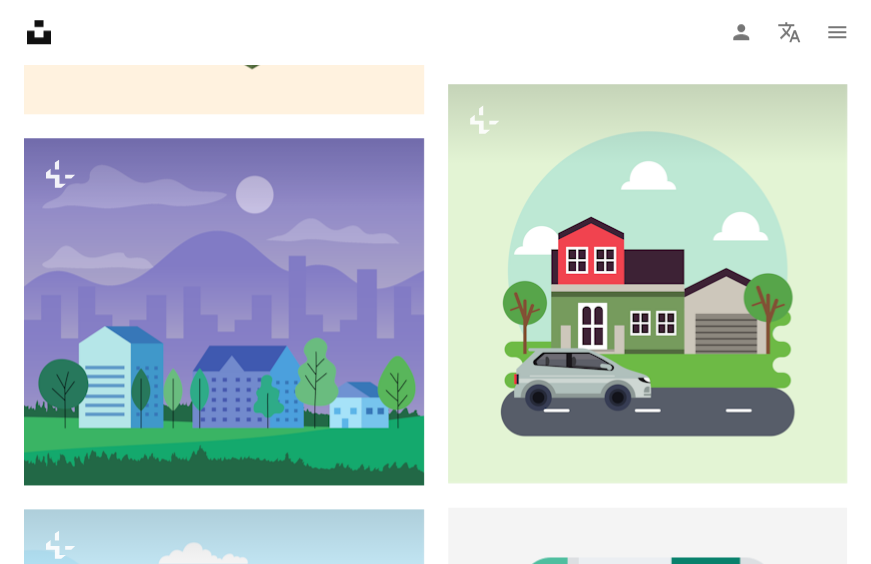 scroll, scrollTop: 5133, scrollLeft: 0, axis: vertical 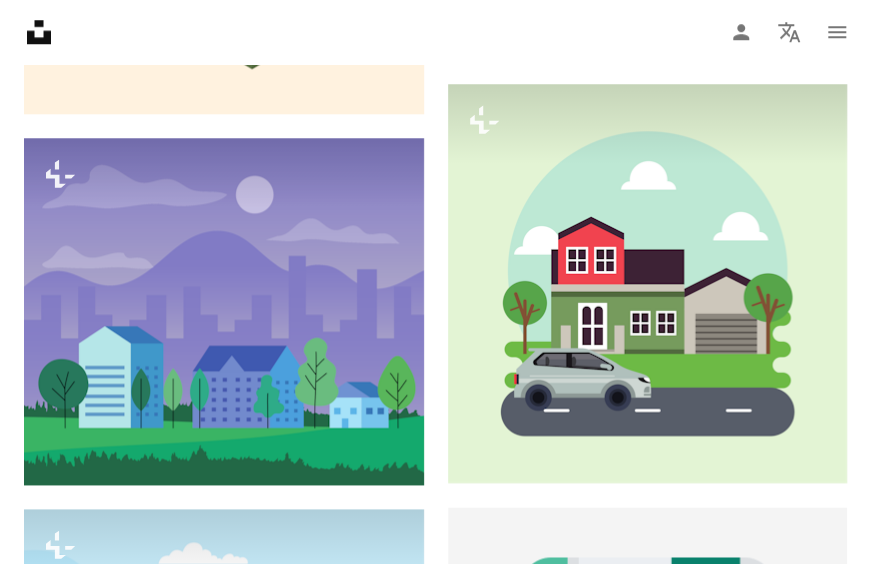 click on "Unsplash logo Make something awesome" at bounding box center [435, 2365] 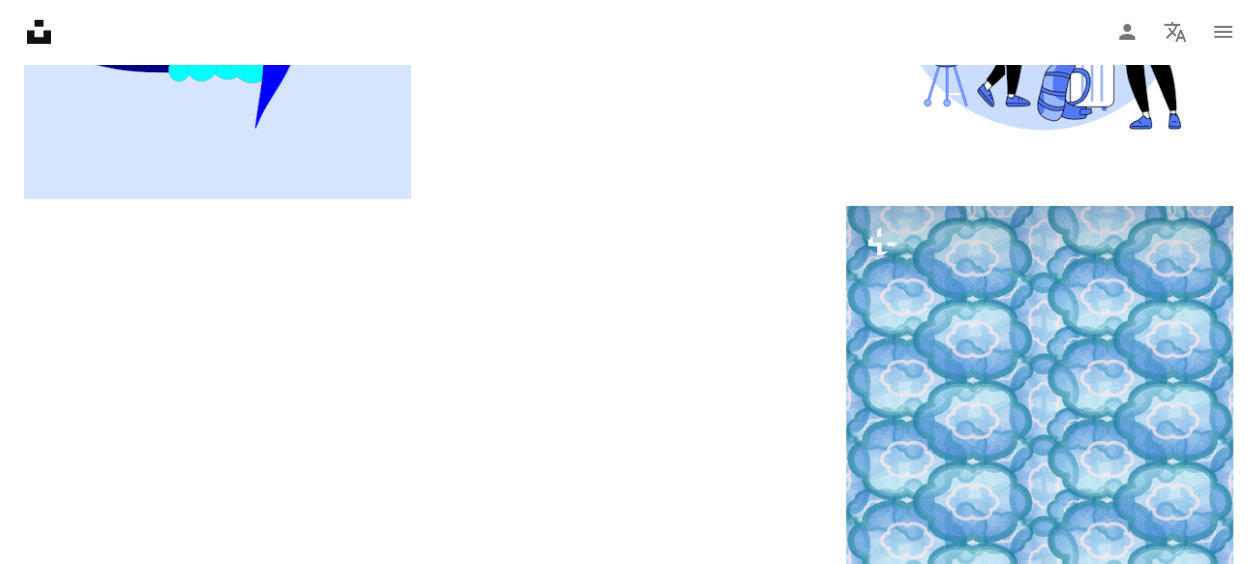 scroll, scrollTop: 3540, scrollLeft: 0, axis: vertical 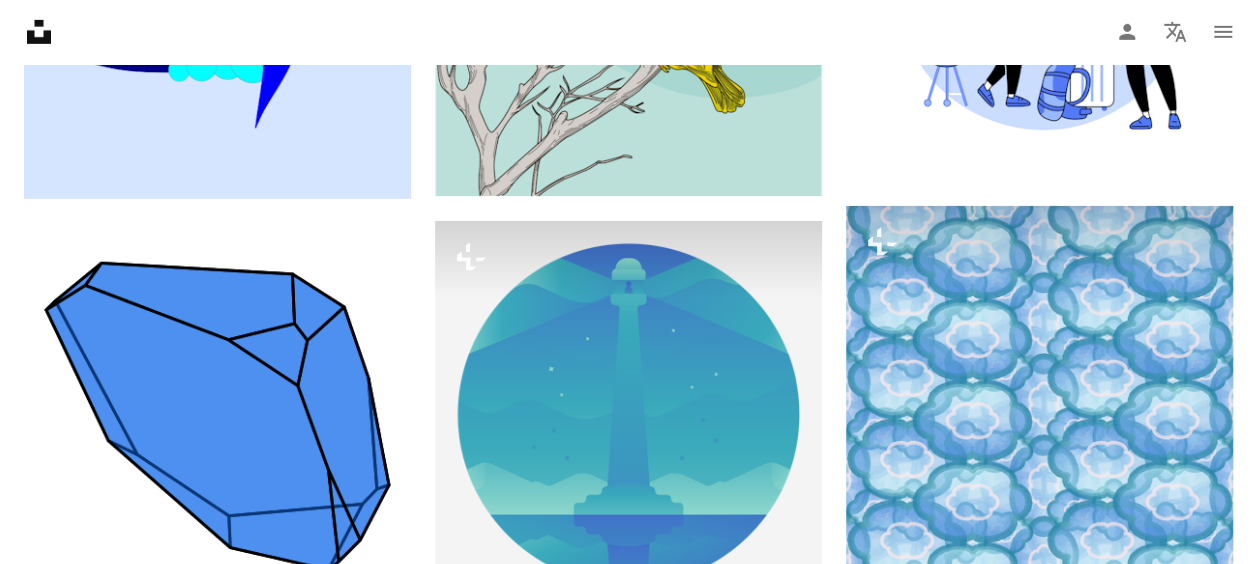 click at bounding box center [1039, 4237] 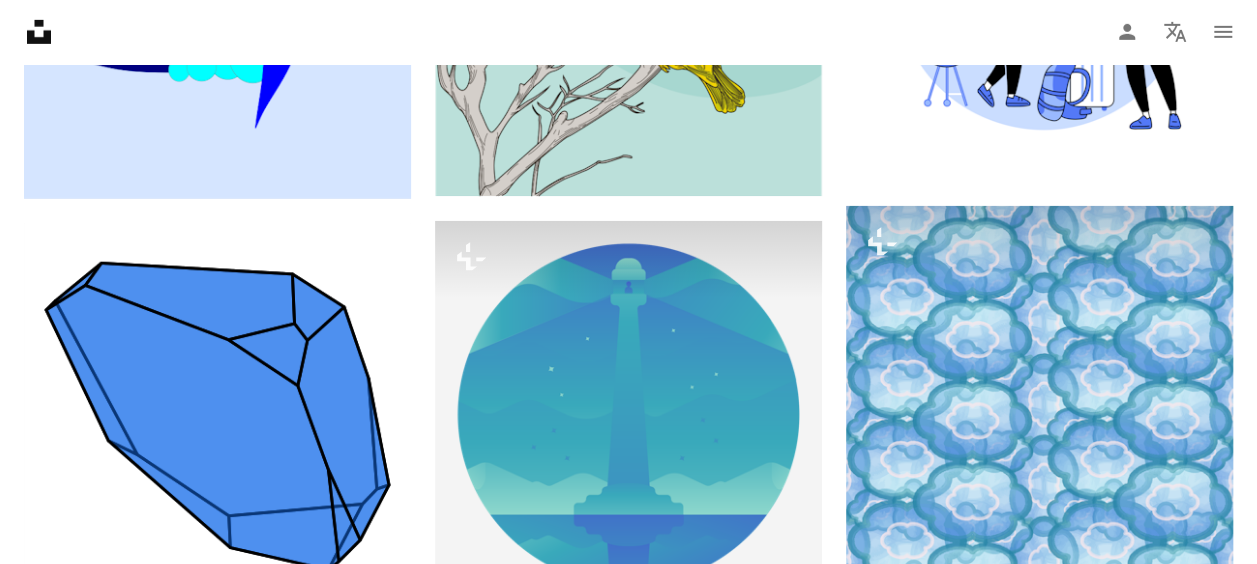 click at bounding box center [1039, 4237] 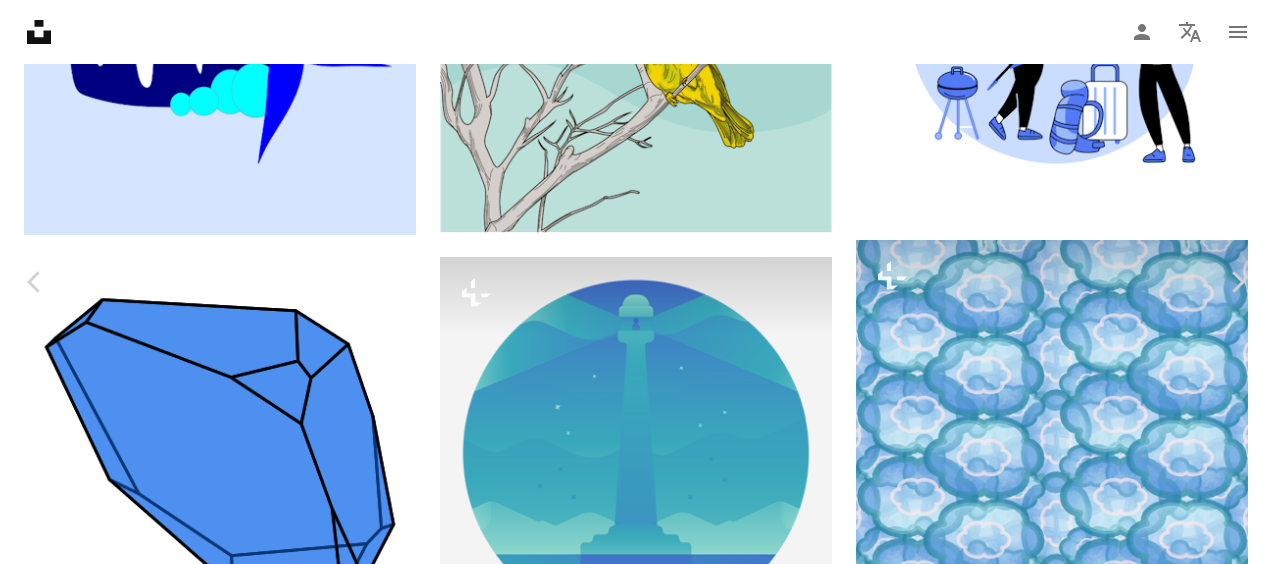 click on "An X shape Chevron left Chevron right [FIRST] [LAST] For Unsplash+ A heart A plus sign A lock Download Zoom in A forward-right arrow Share More Actions Minimalist gold fish in the water color. Calendar outlined Published on February 10, 2025 Safety Licensed under the Unsplash+ License sea blue fish illustration minimal minimalist vector simple japanese peaceful modern koi fish oriental lucky fish water blue minimalist scenes Free stock photos Related images Plus sign for Unsplash+ A heart A plus sign [FIRST] [LAST] For Unsplash+ A lock Download Plus sign for Unsplash+ A heart A plus sign [FIRST] [LAST] For Unsplash+ A lock Download Plus sign for Unsplash+ A heart A plus sign [FIRST] [LAST] For Unsplash+ A lock Download Plus sign for Unsplash+ A heart A plus sign Get illustrations For Unsplash+ A lock Download Plus sign for Unsplash+ A heart A plus sign [FIRST] [LAST] For Unsplash+ A lock Download Plus sign for Unsplash+ A heart A plus sign Get illustrations For Unsplash+ A lock Download A heart A plus sign" at bounding box center (636, 7149) 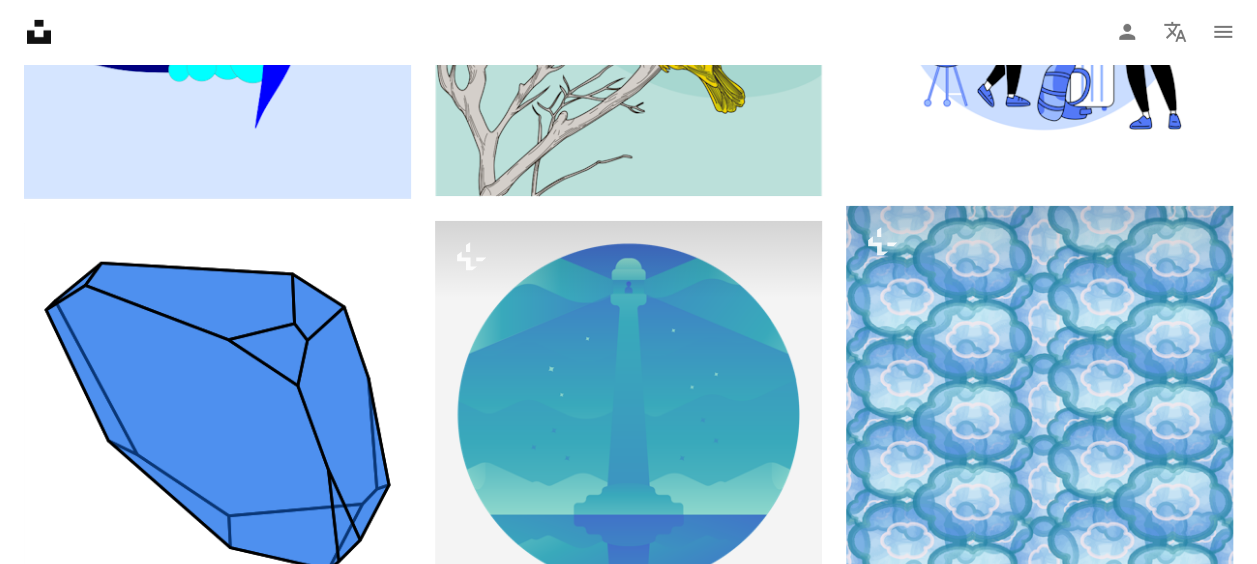 scroll, scrollTop: 0, scrollLeft: 0, axis: both 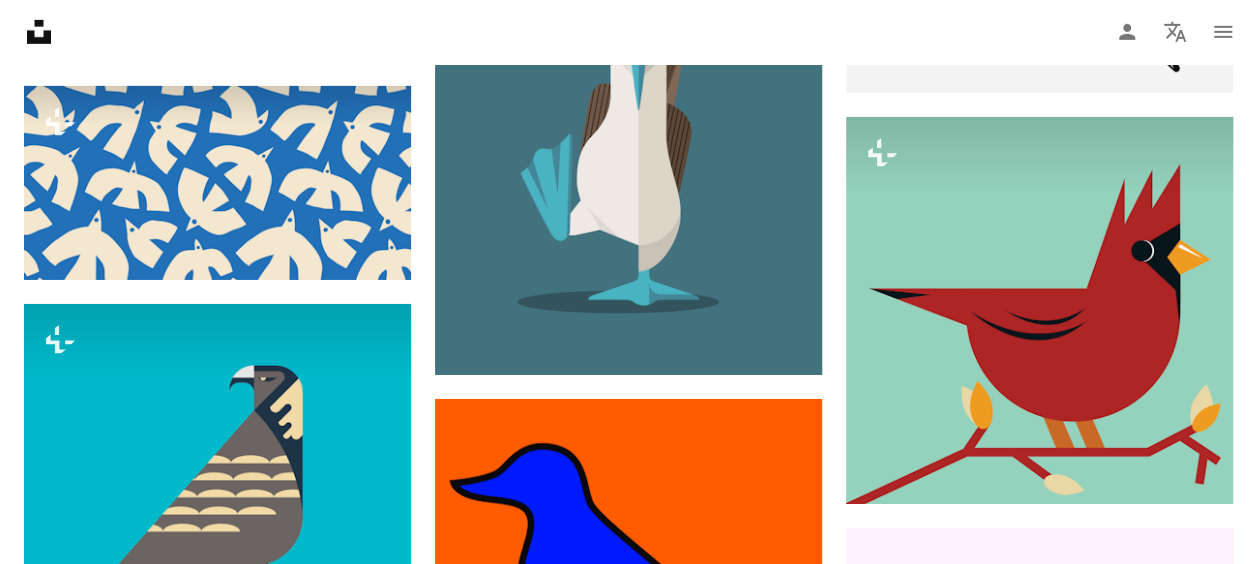 click at bounding box center (1039, -1087) 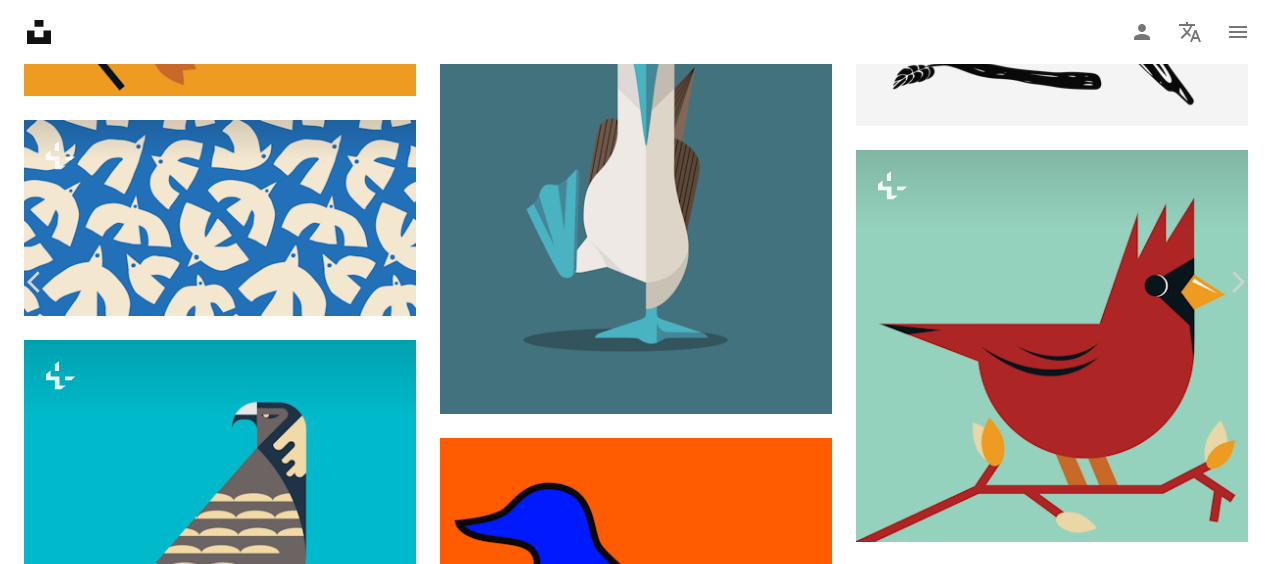 click on "An X shape Chevron left Chevron right [FIRST] [LAST] Available for hire A checkmark inside of a circle A heart A plus sign Download free Chevron down Zoom in Views 53,392 Downloads 264 Featured in Illustrations A forward-right arrow Share Info icon Info More Actions Birds singing in the morning. Calendar outlined Published on [MONTH] [DAY], [YEAR] Safety Free to use under the Unsplash License bird birds morning voice sparrow song singing birds HD Wallpapers Browse premium related images on iStock | Save 20% with code UNSPLASH20 View more on iStock ↗ Related images Plus sign for Unsplash+ A heart A plus sign [FIRST] [LAST] For Unsplash+ A lock Download Plus sign for Unsplash+ A heart A plus sign [FIRST] | [FIRST] [LAST] For Unsplash+ A lock Download A heart A plus sign Round Icons Arrow pointing down Plus sign for Unsplash+ A heart A plus sign summertime flag For Unsplash+ A lock Download Plus sign for Unsplash+ A heart A plus sign [FIRST] [LAST] For Unsplash+ A lock Download A heart A plus sign" at bounding box center [636, 4143] 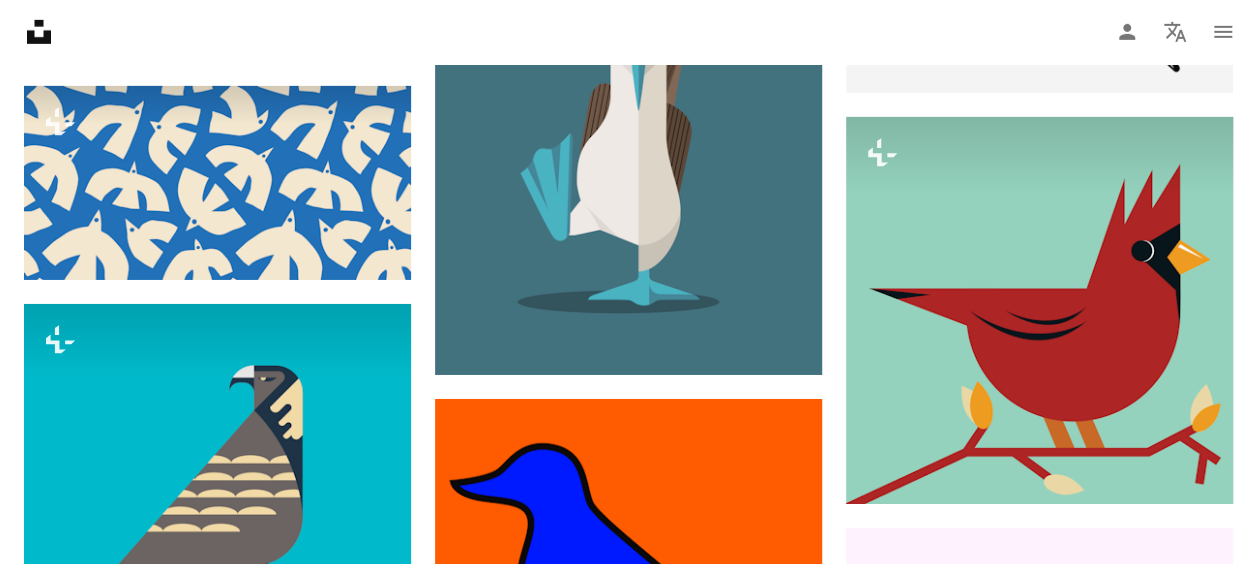 scroll, scrollTop: 1945, scrollLeft: 0, axis: vertical 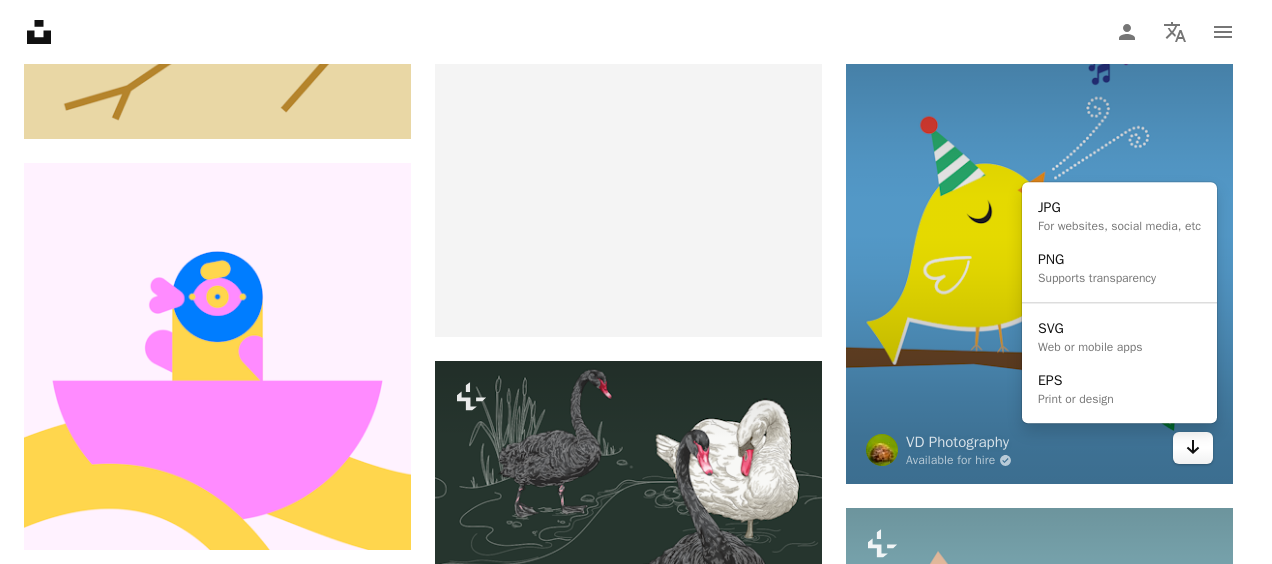 click on "Arrow pointing down" at bounding box center (1193, 448) 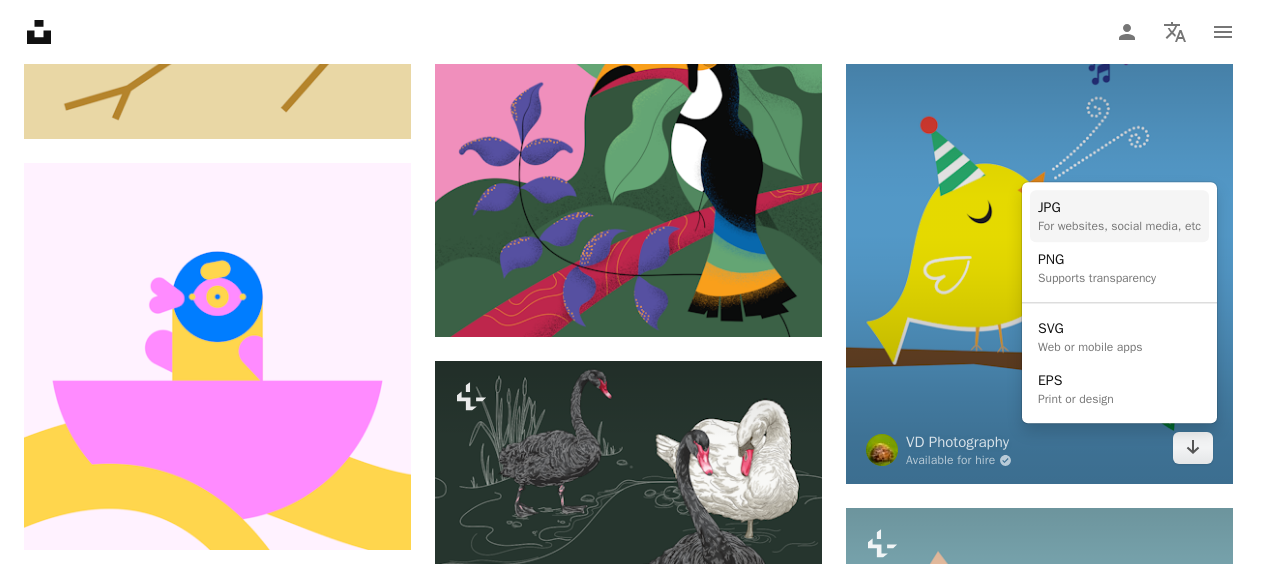 click on "JPG" at bounding box center (1119, 208) 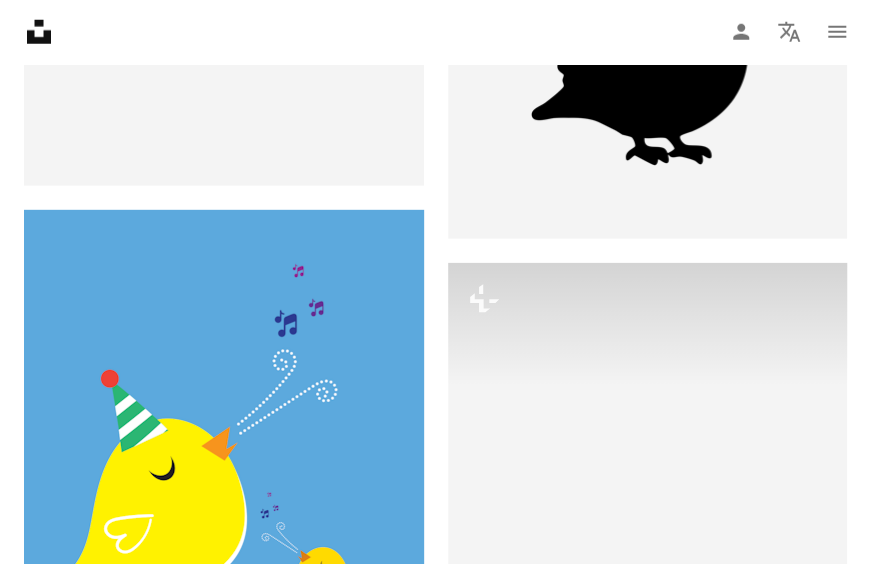 scroll, scrollTop: 34618, scrollLeft: 0, axis: vertical 